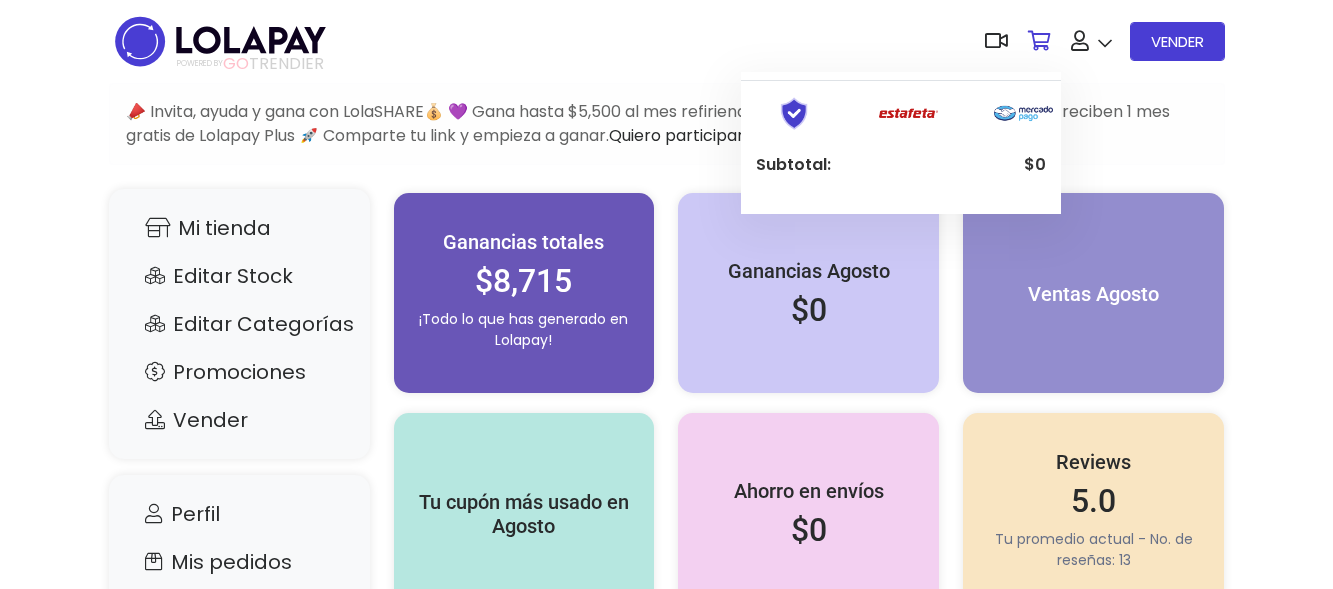 scroll, scrollTop: 0, scrollLeft: 0, axis: both 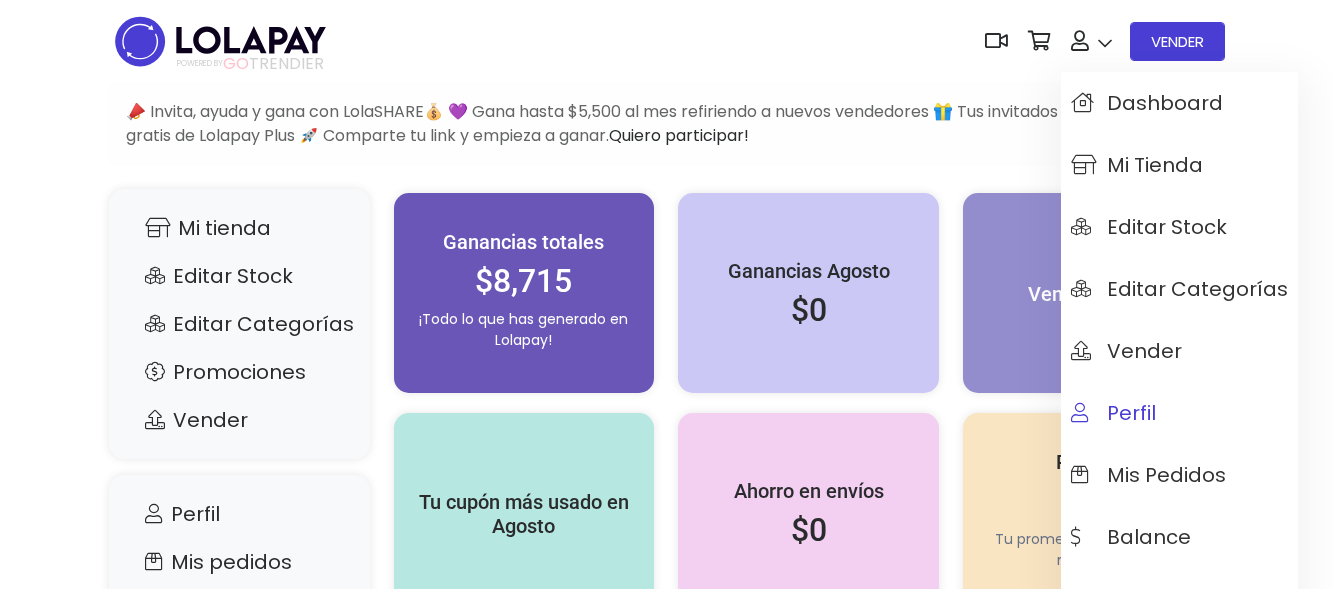 click on "Perfil" at bounding box center (1113, 413) 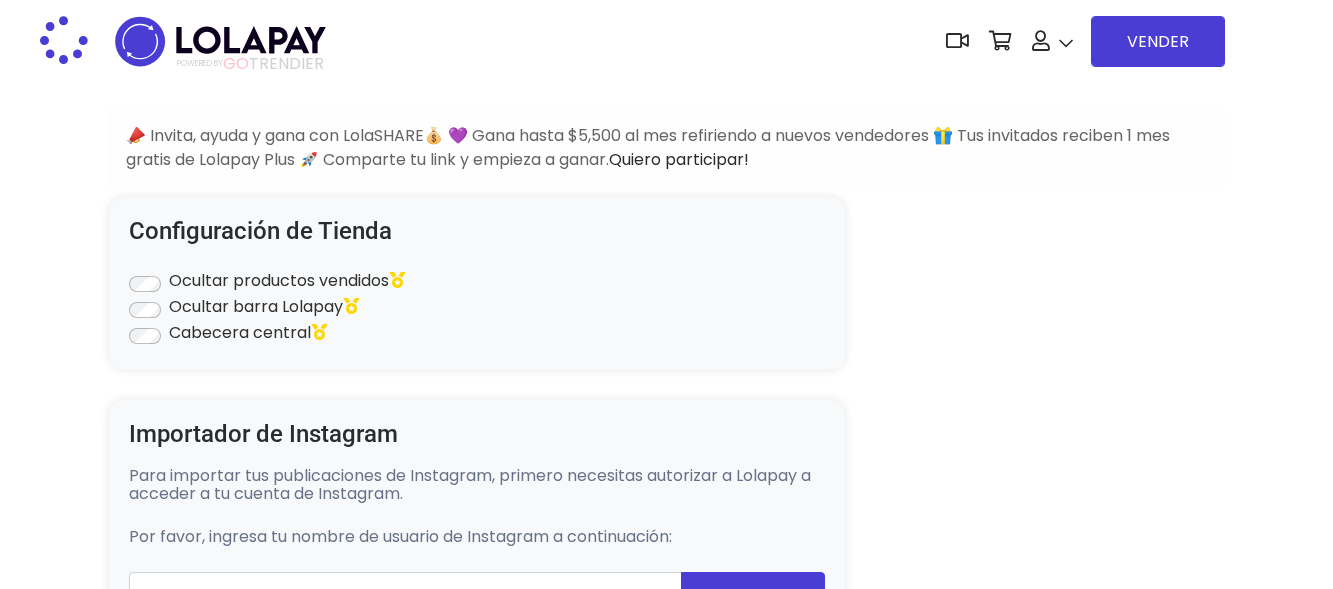 scroll, scrollTop: 0, scrollLeft: 0, axis: both 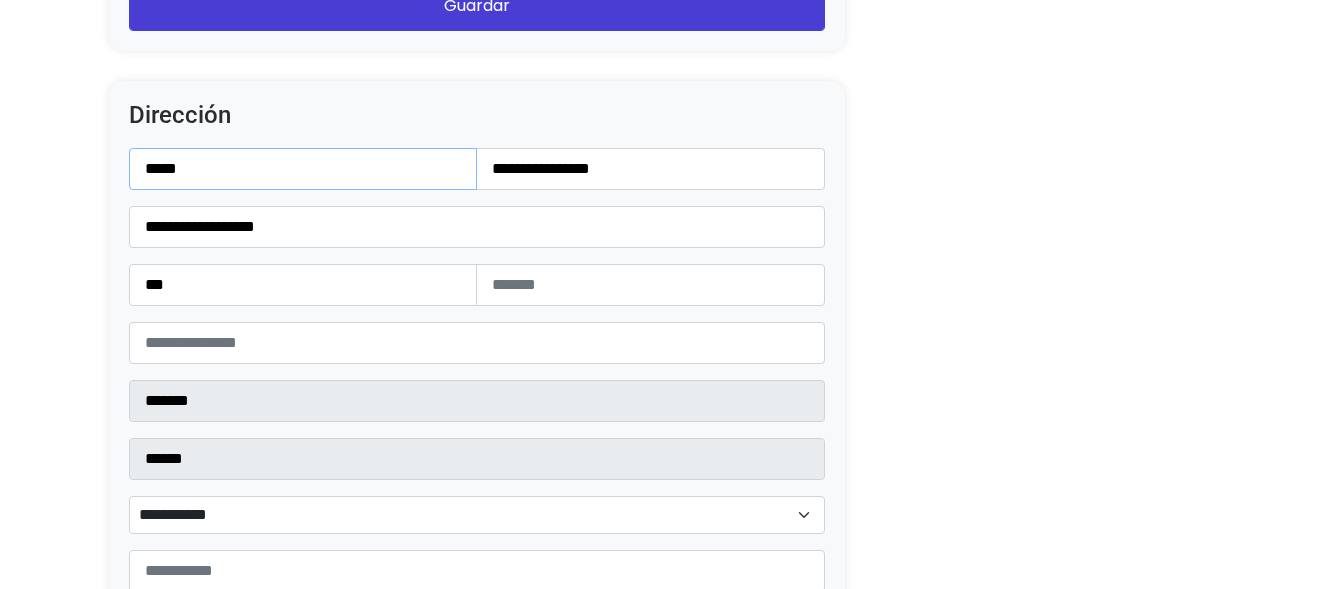 click on "*****" at bounding box center (303, 169) 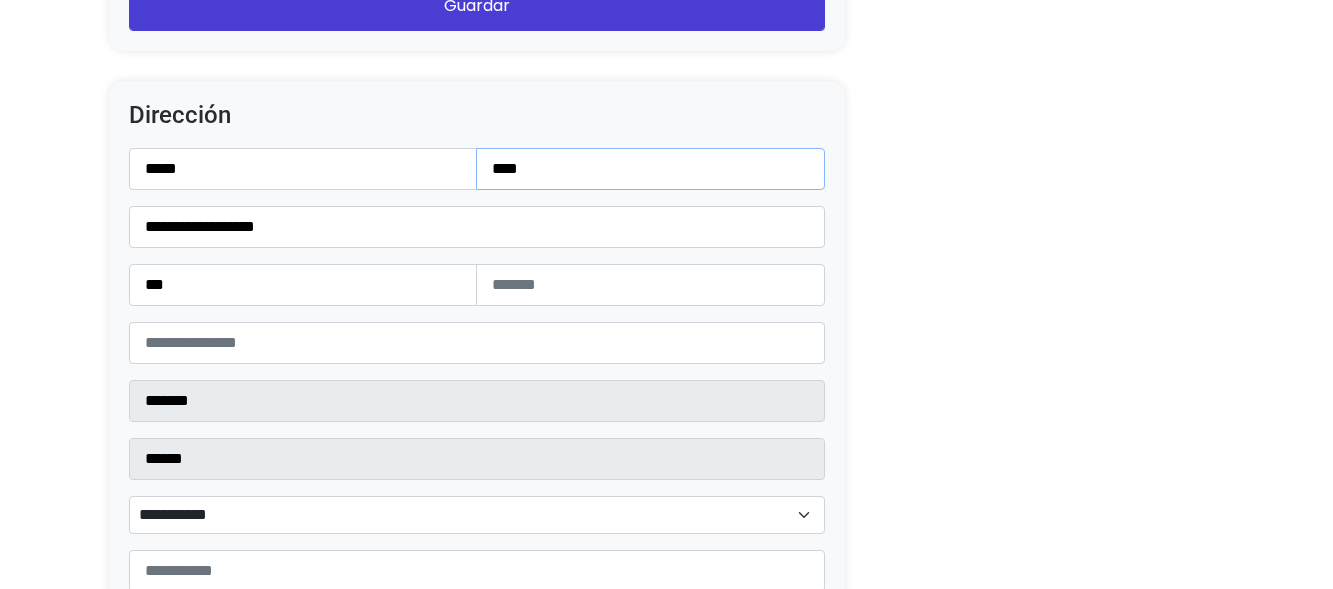type on "****" 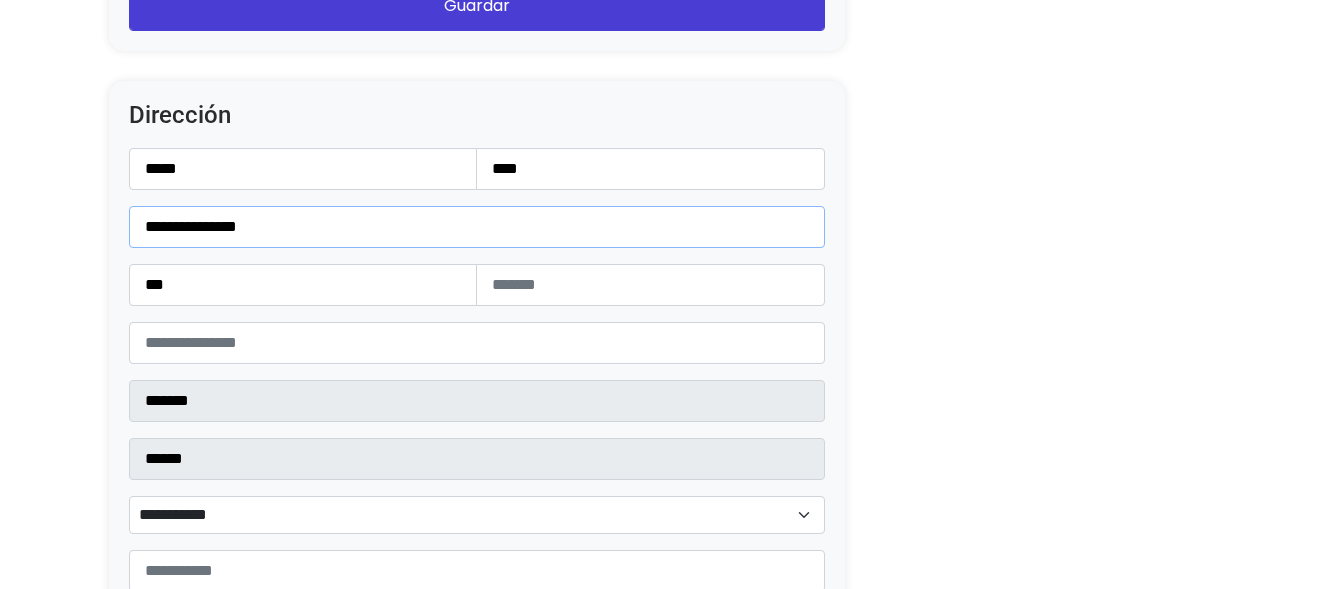 type on "**********" 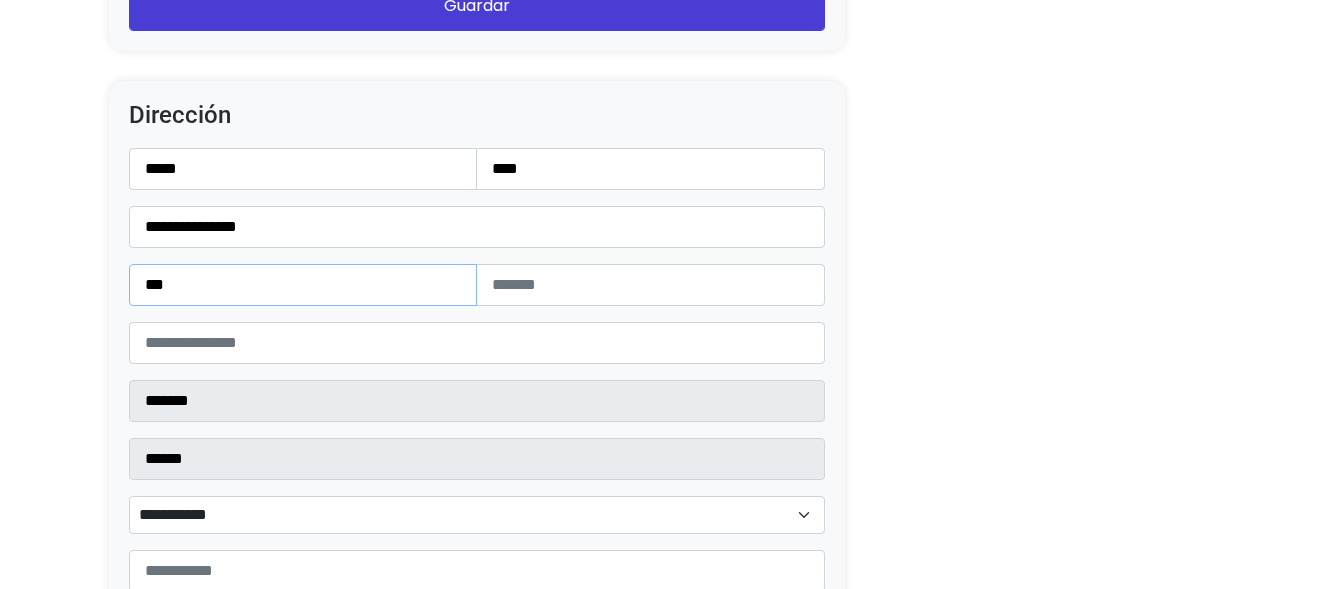 type on "***" 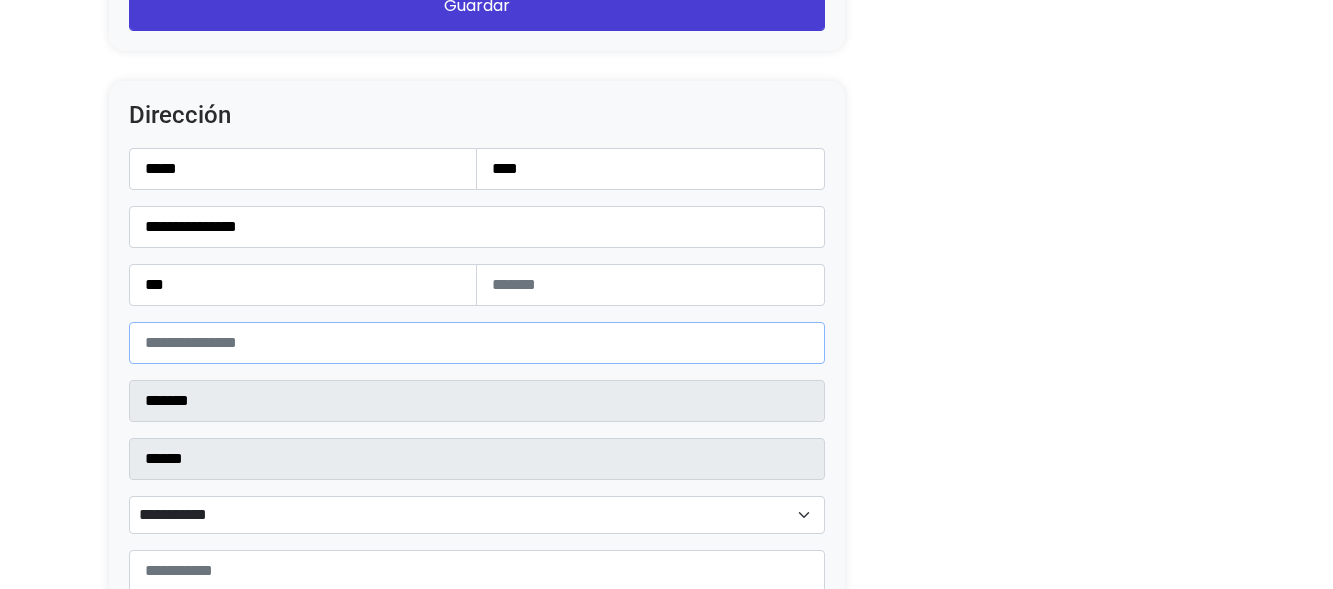 click on "*****" at bounding box center [477, 343] 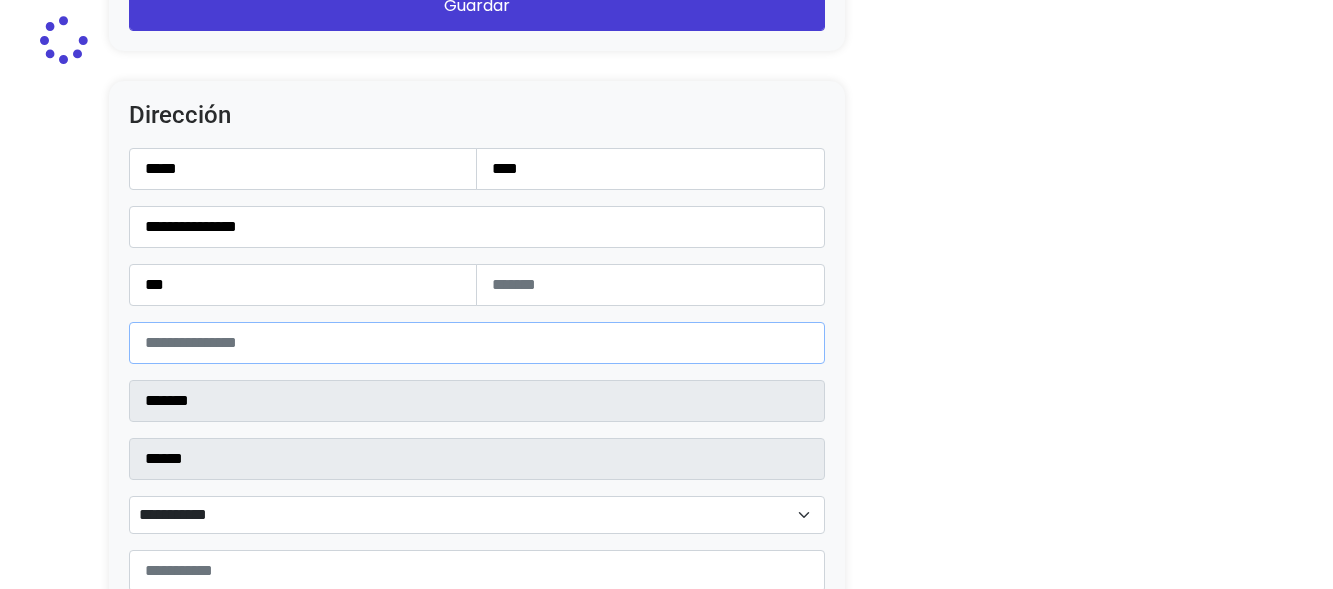 type on "*****" 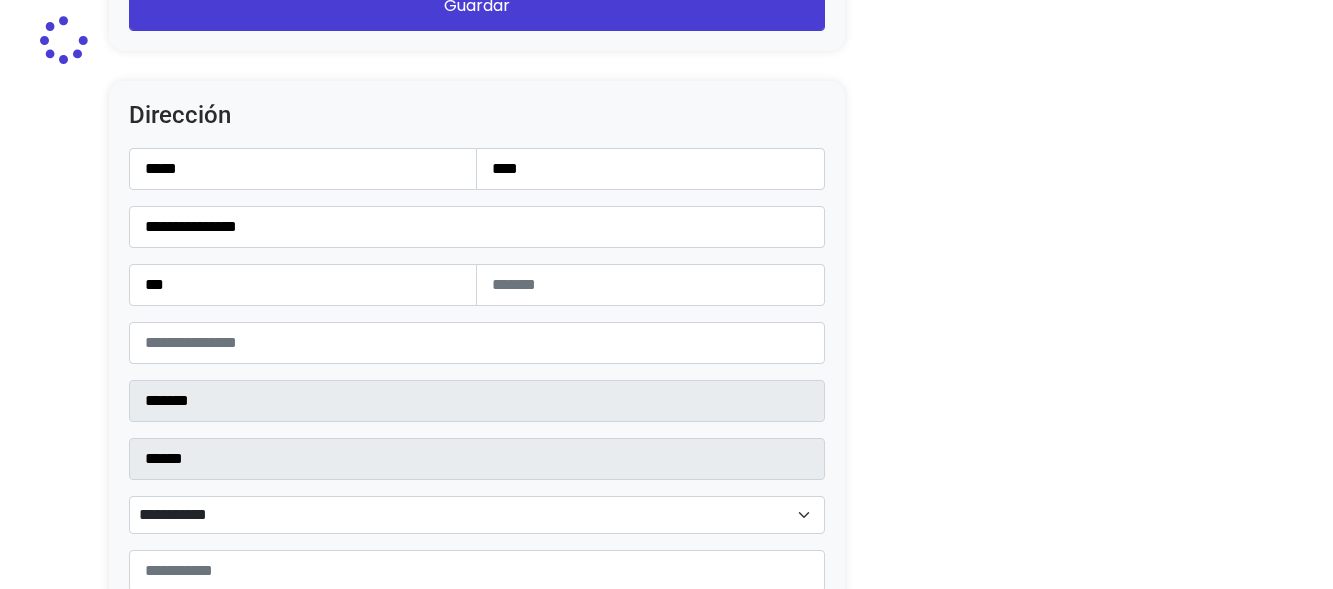 click on "Configuración de Tienda
Ocultar productos vendidos
Ocultar barra Lolapay
Cabecera central
Importador de Instagram
Para importar tus publicaciones de Instagram, primero necesitas autorizar a Lolapay a acceder a tu cuenta de Instagram.
Por favor, ingresa tu nombre de usuario de Instagram a continuación:
Autorizar
Presentación
Esta es una descripción corta de tu tienda, da clic sobre el texto y sobre la imagen para modificarla." at bounding box center (667, -566) 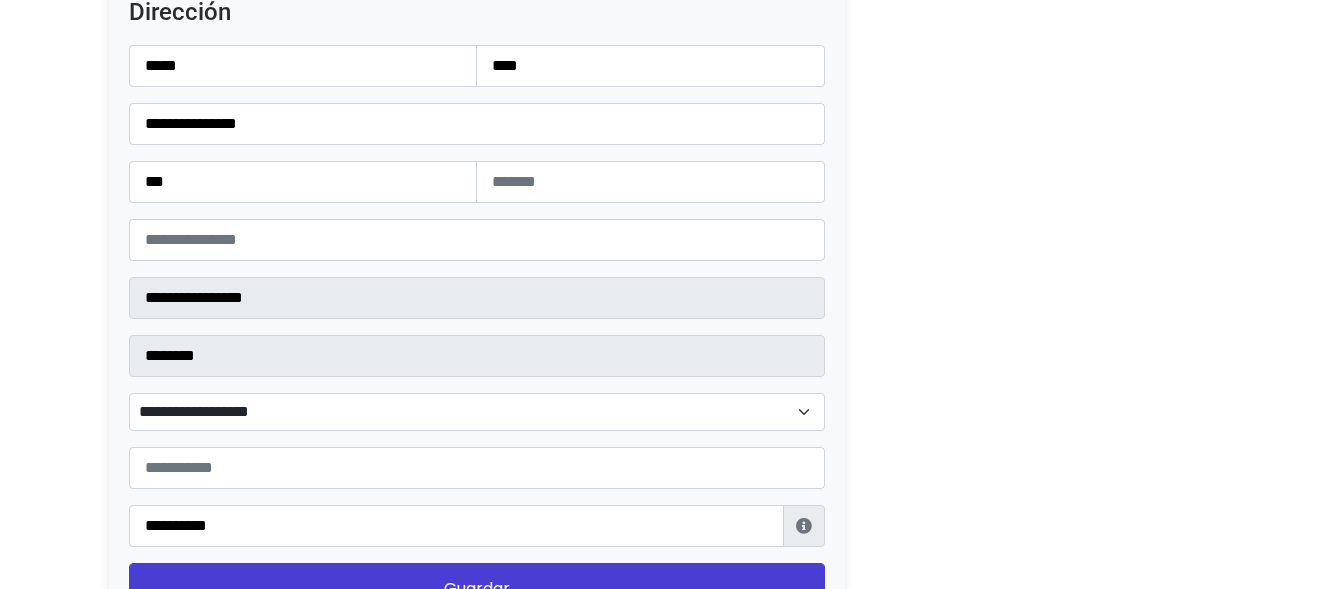 scroll, scrollTop: 2700, scrollLeft: 0, axis: vertical 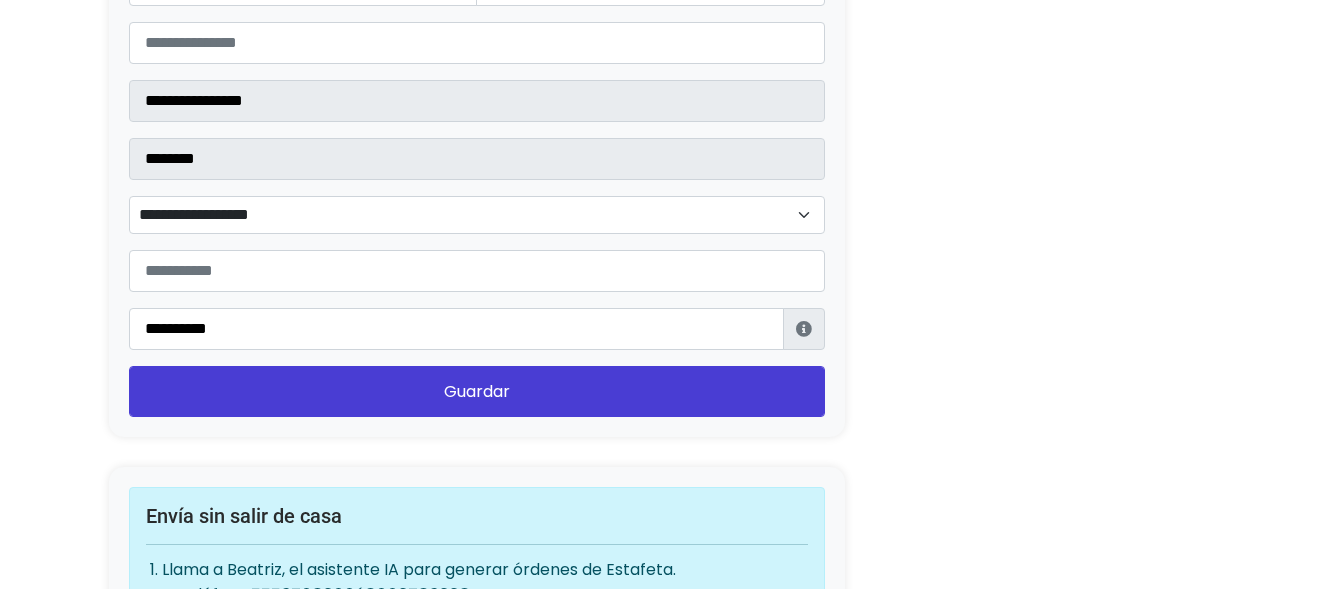 click on "**********" at bounding box center [477, 99] 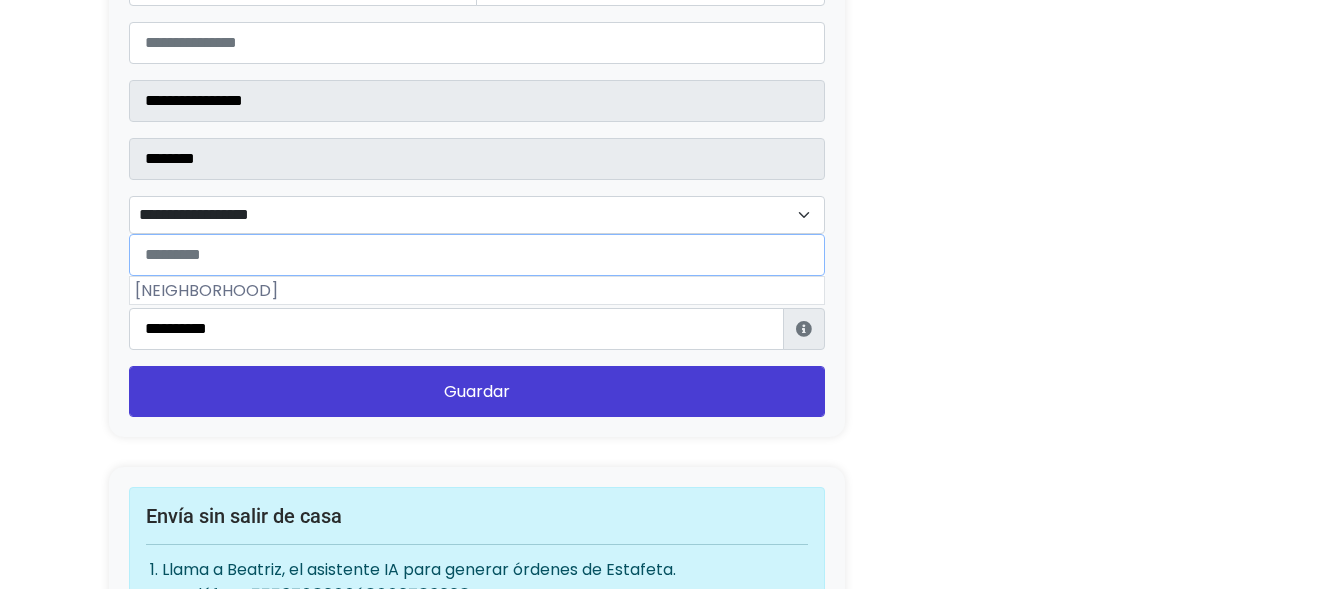 click on "**********" at bounding box center (477, 215) 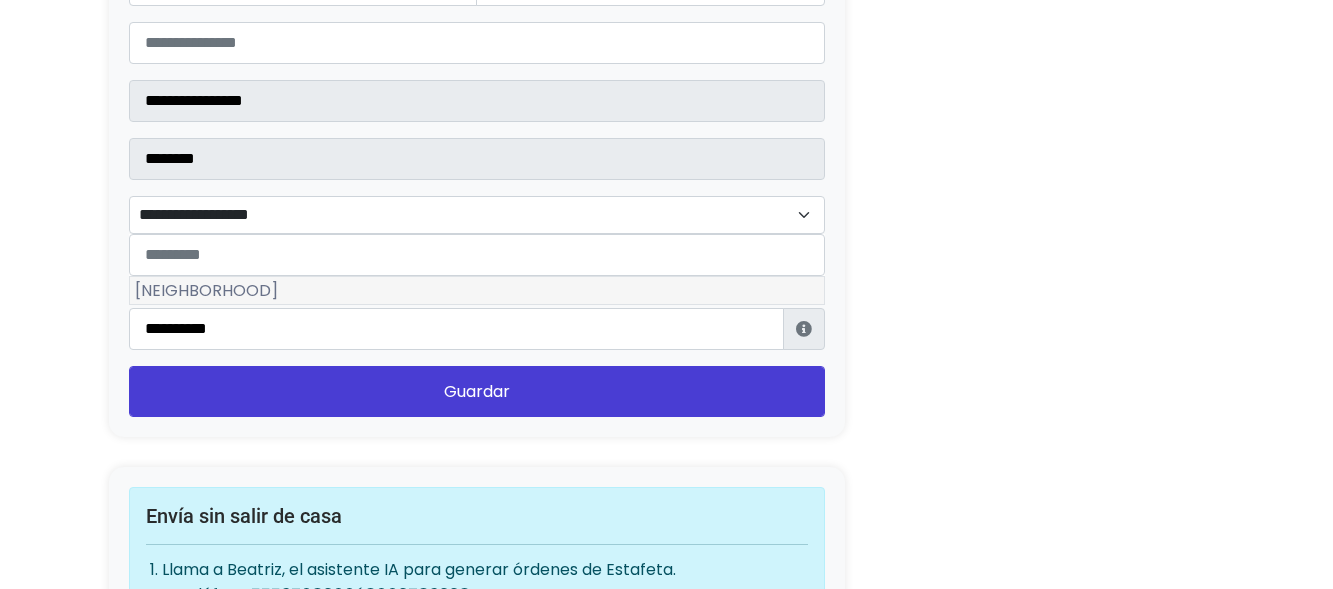 click on "[NEIGHBORHOOD]" at bounding box center (477, 291) 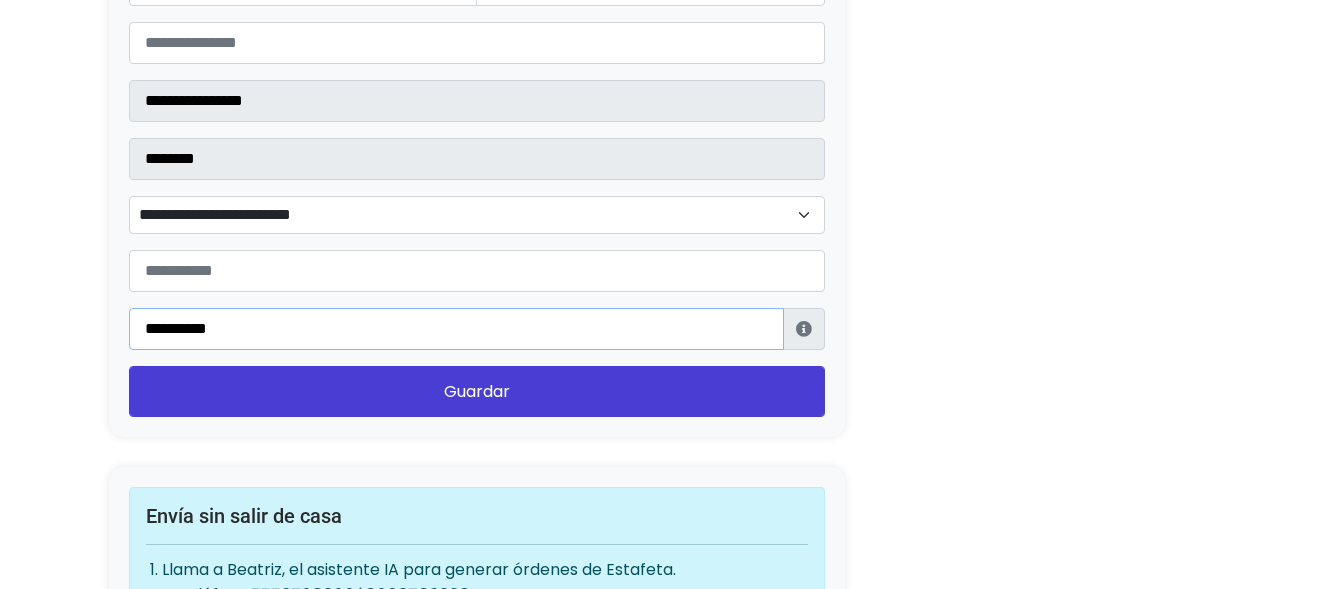 click on "**********" at bounding box center [456, 329] 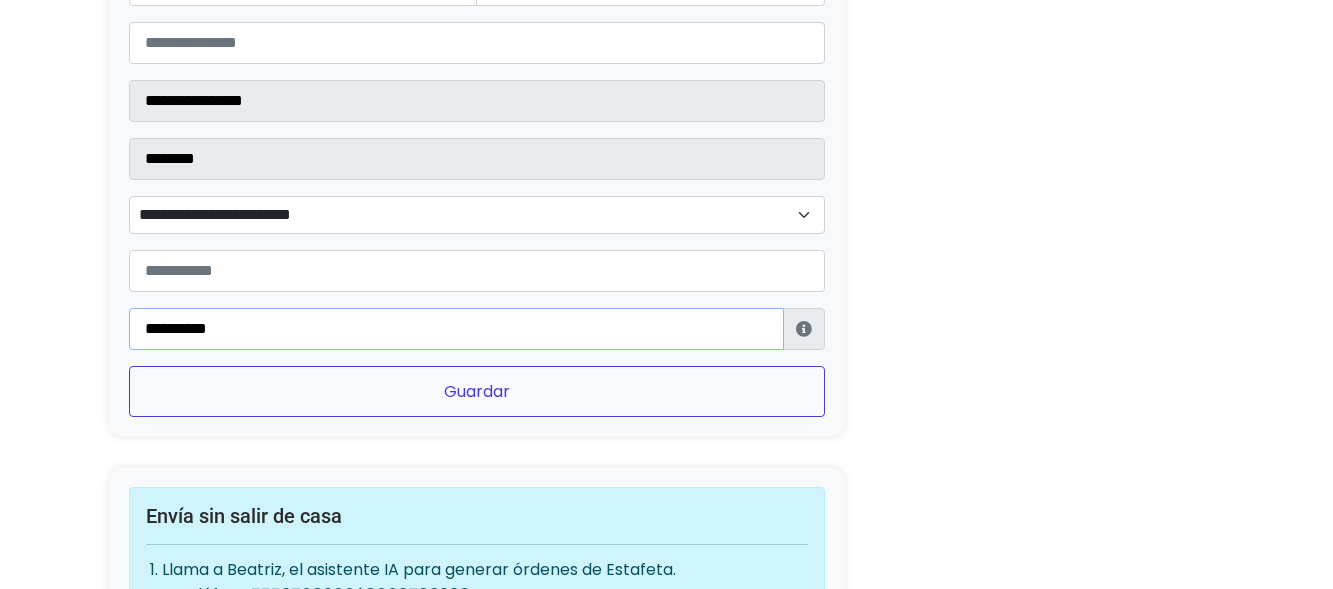 type on "**********" 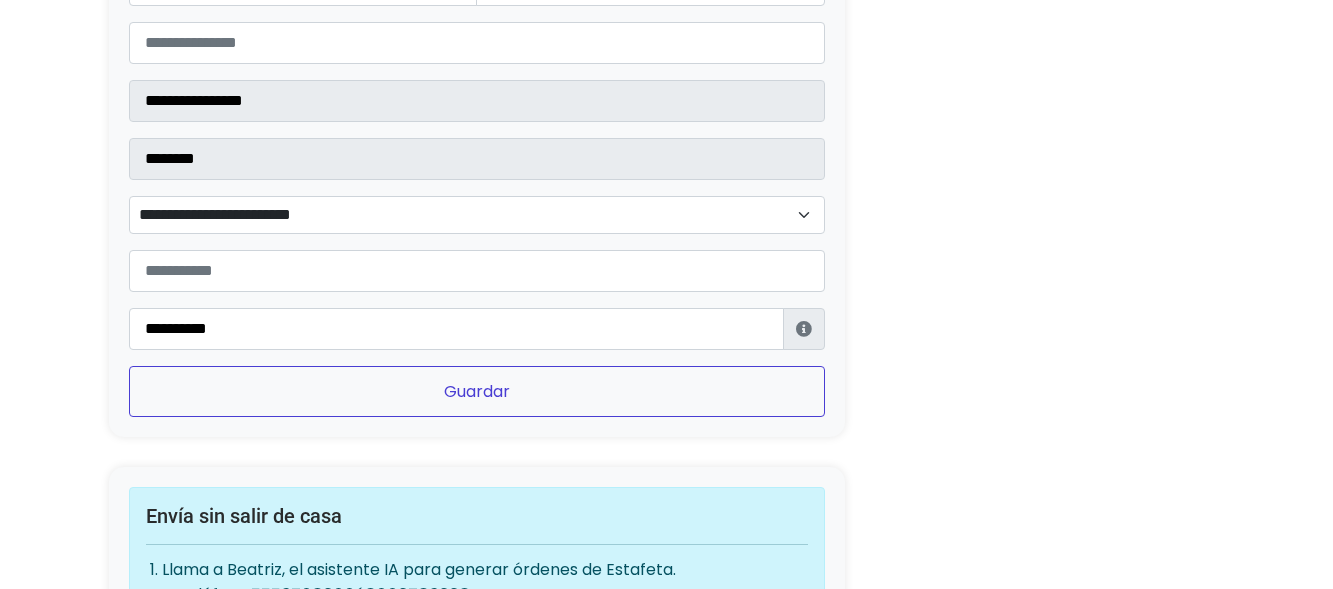 click on "Guardar" at bounding box center [477, 391] 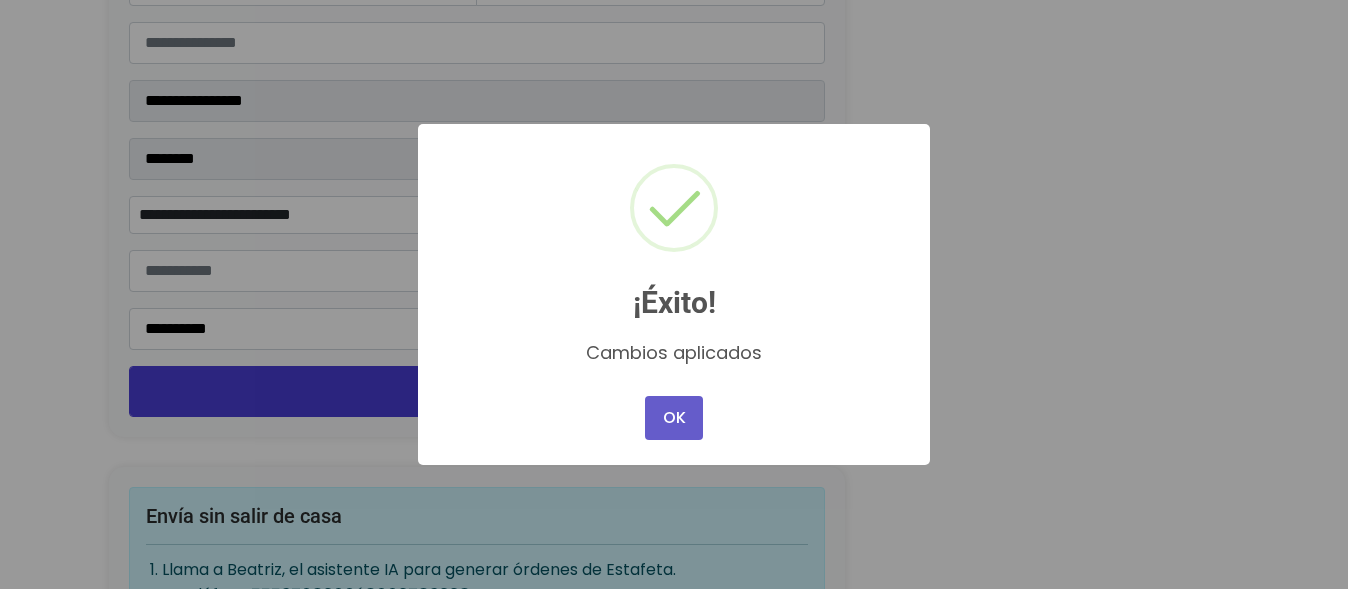 click on "OK" at bounding box center [674, 418] 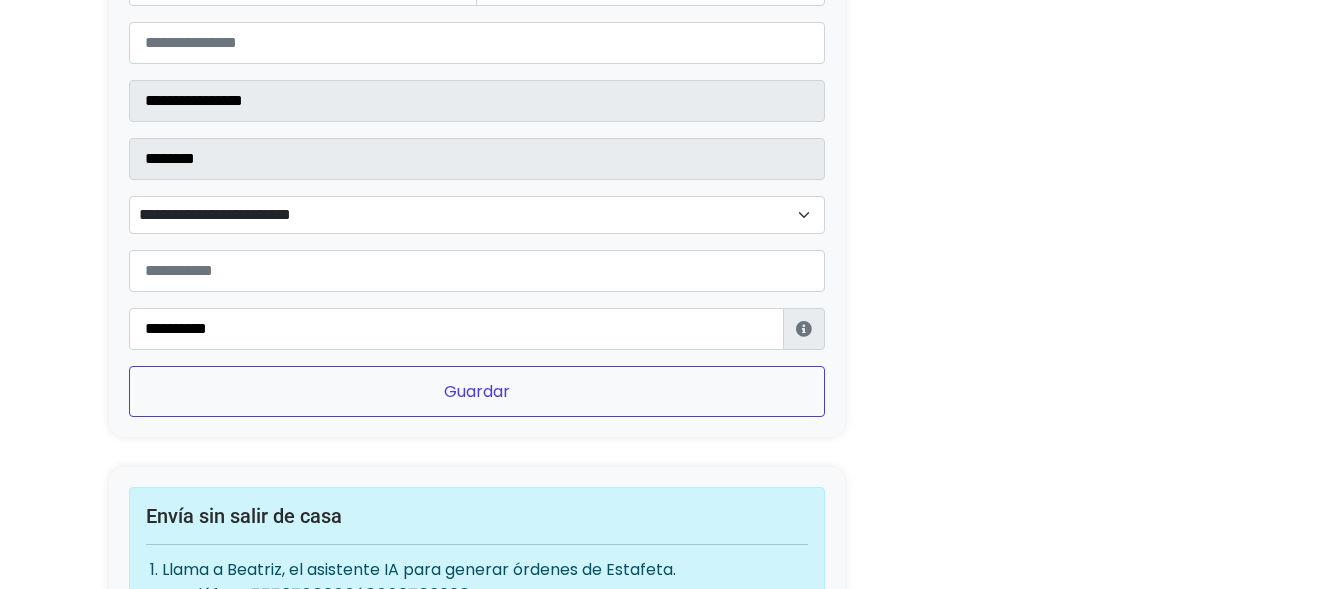 click on "Guardar" at bounding box center (477, 391) 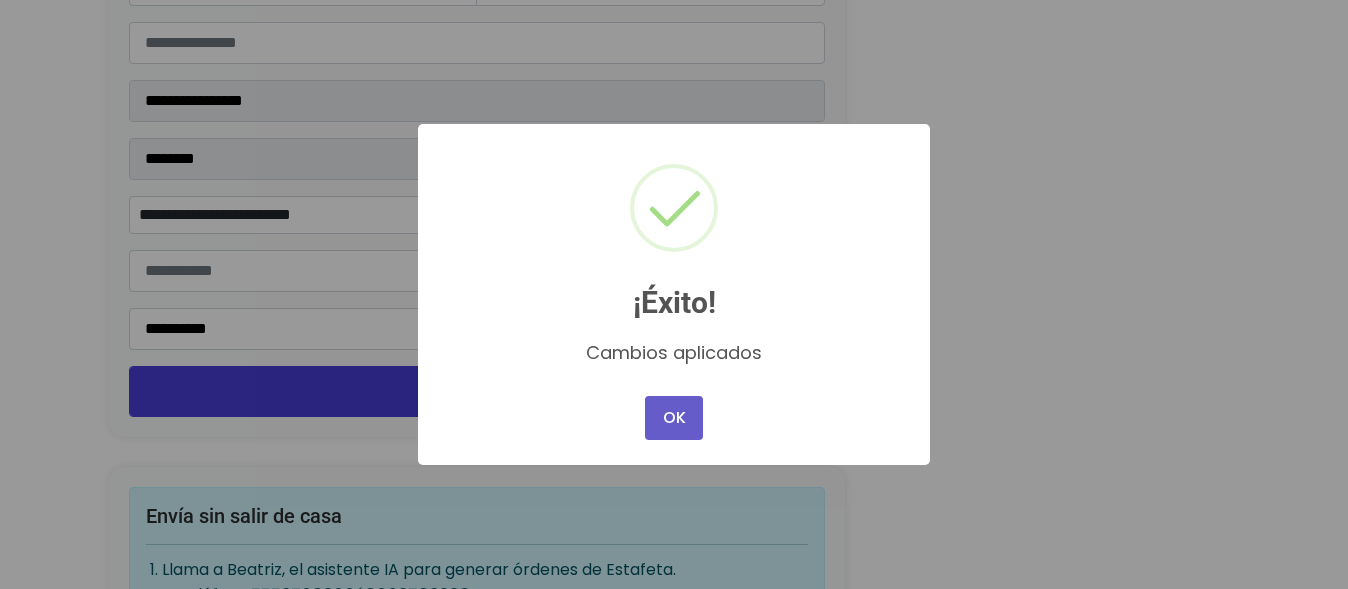 click on "OK" at bounding box center [674, 418] 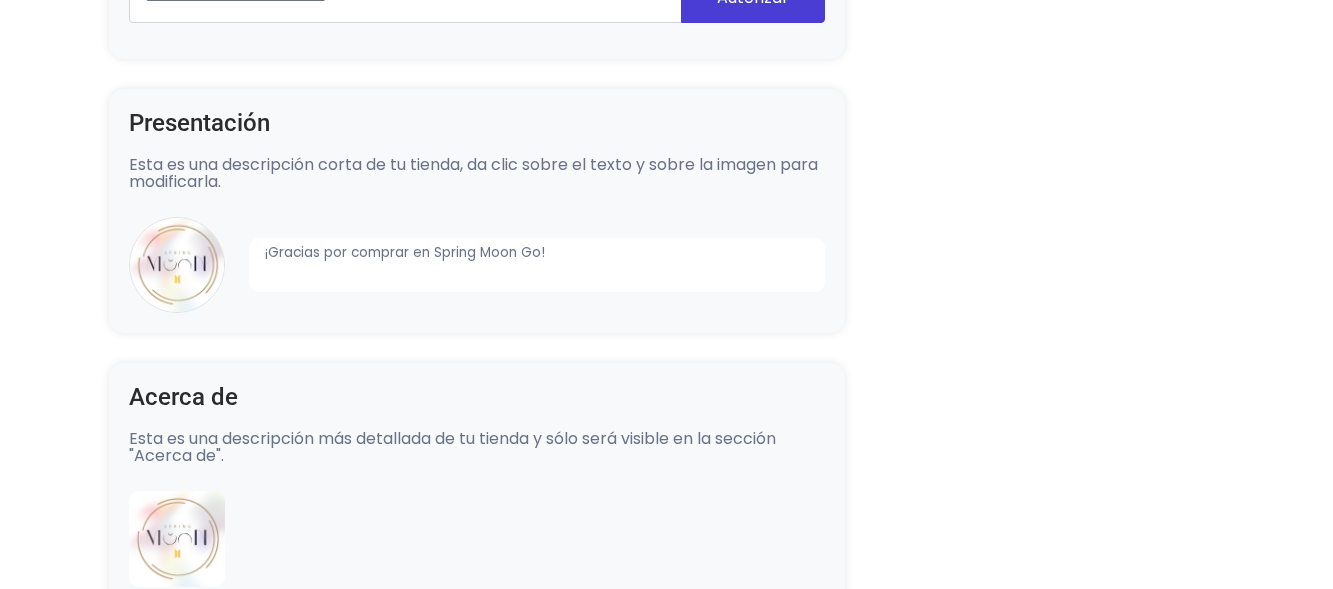 scroll, scrollTop: 0, scrollLeft: 0, axis: both 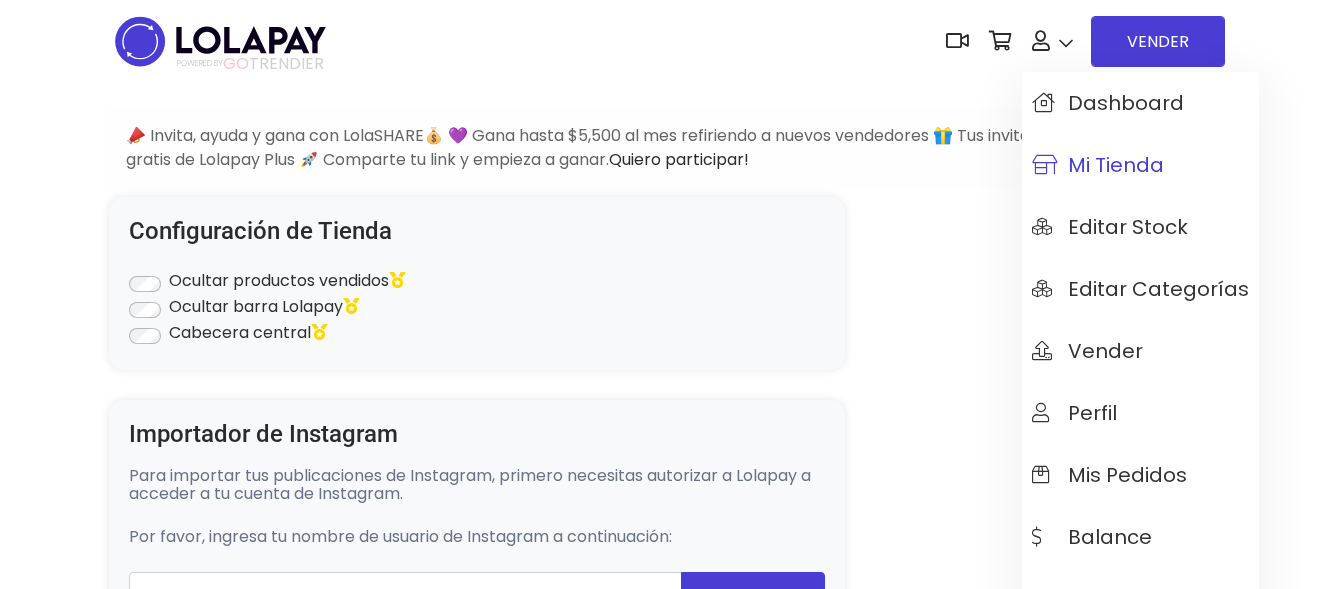 click at bounding box center [1042, 165] 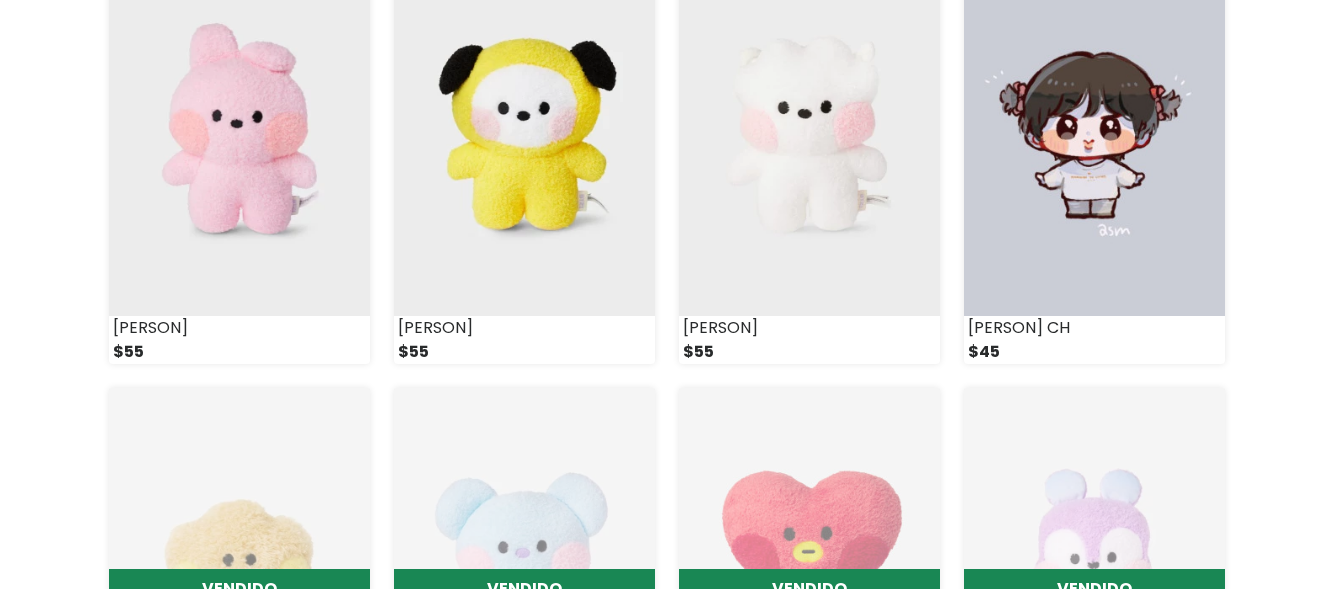 scroll, scrollTop: 300, scrollLeft: 0, axis: vertical 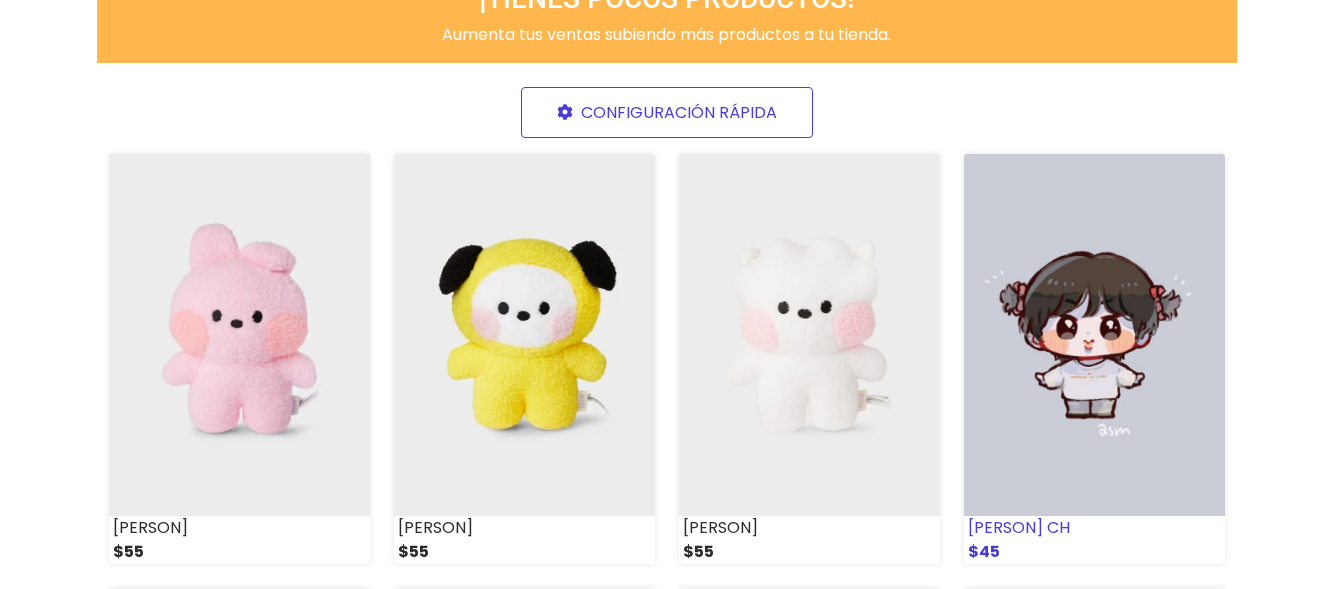 click on "[PERSON] CH" at bounding box center [1094, 528] 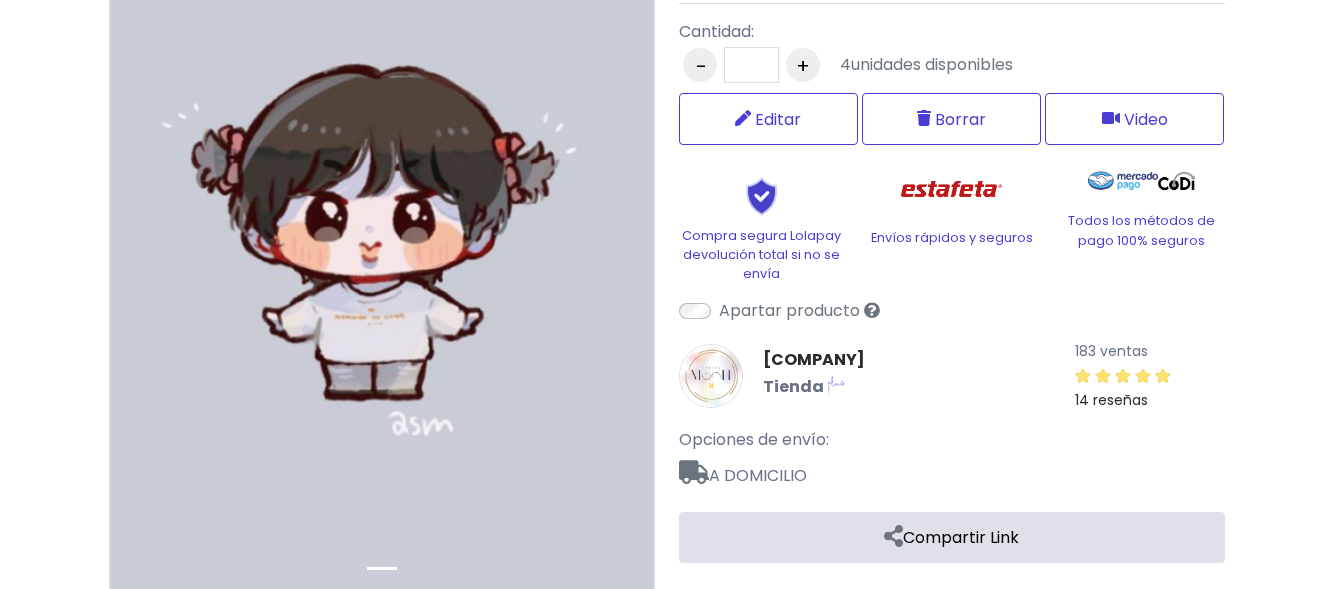 scroll, scrollTop: 400, scrollLeft: 0, axis: vertical 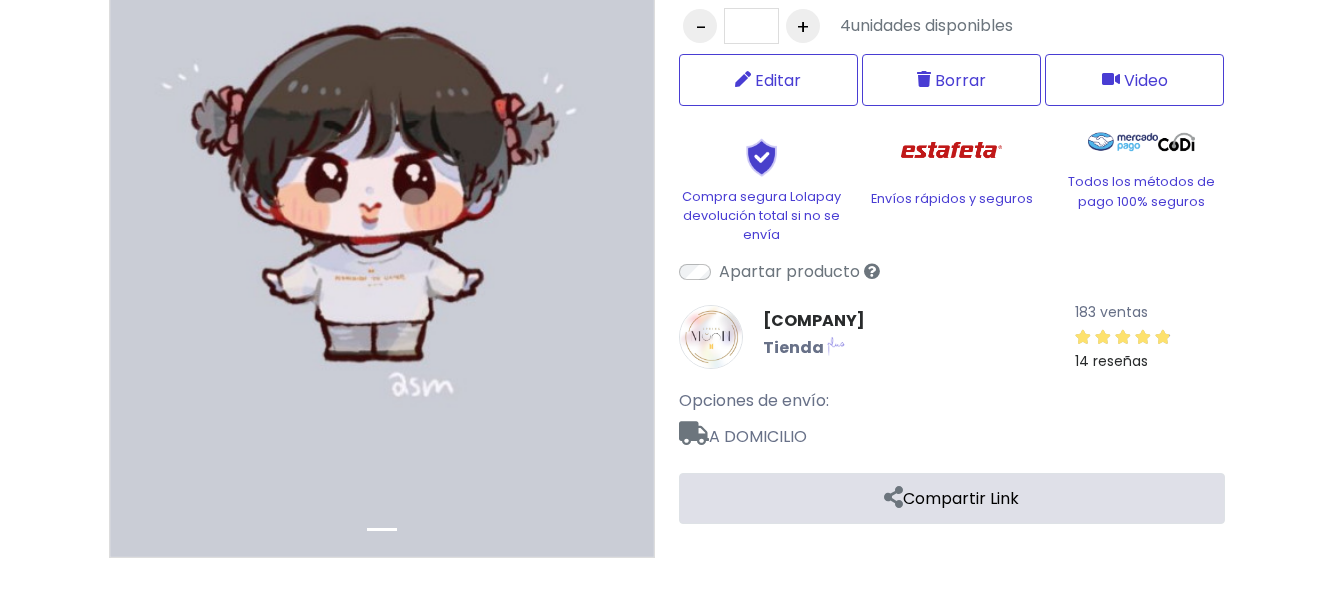 click on "Jin CH
$ 45
$ 45
De 1 a 5 photocards
Cantidad:
- * + 4 Editar Borrar Video" at bounding box center [952, 198] 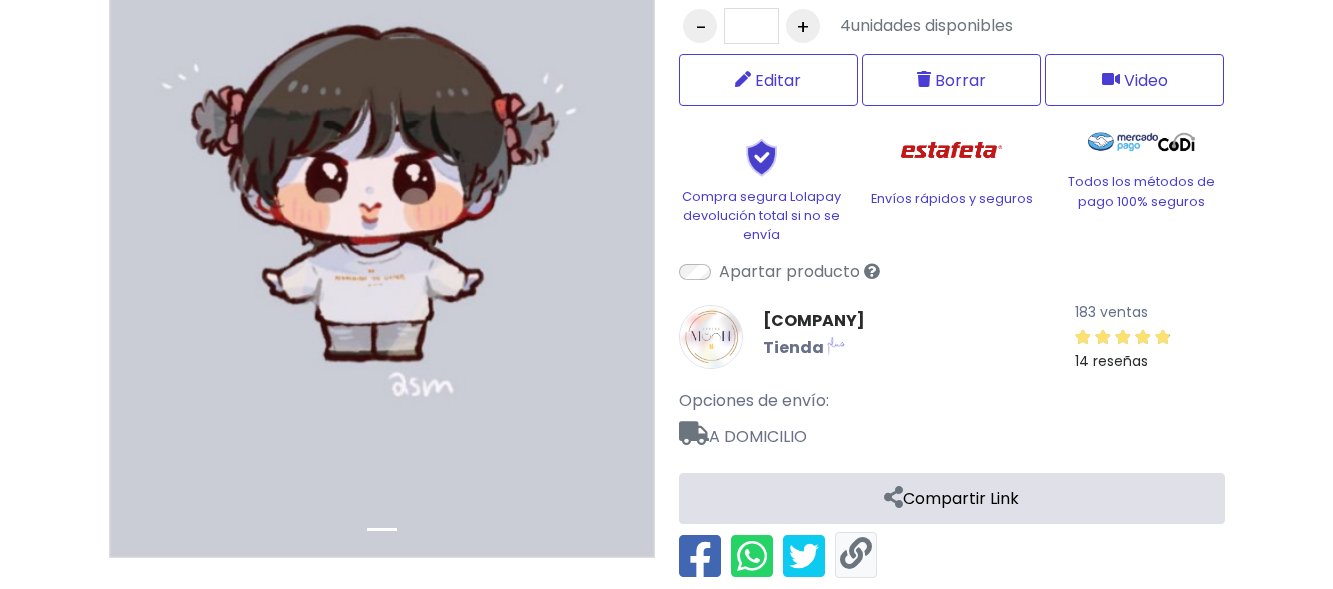 click at bounding box center [856, 554] 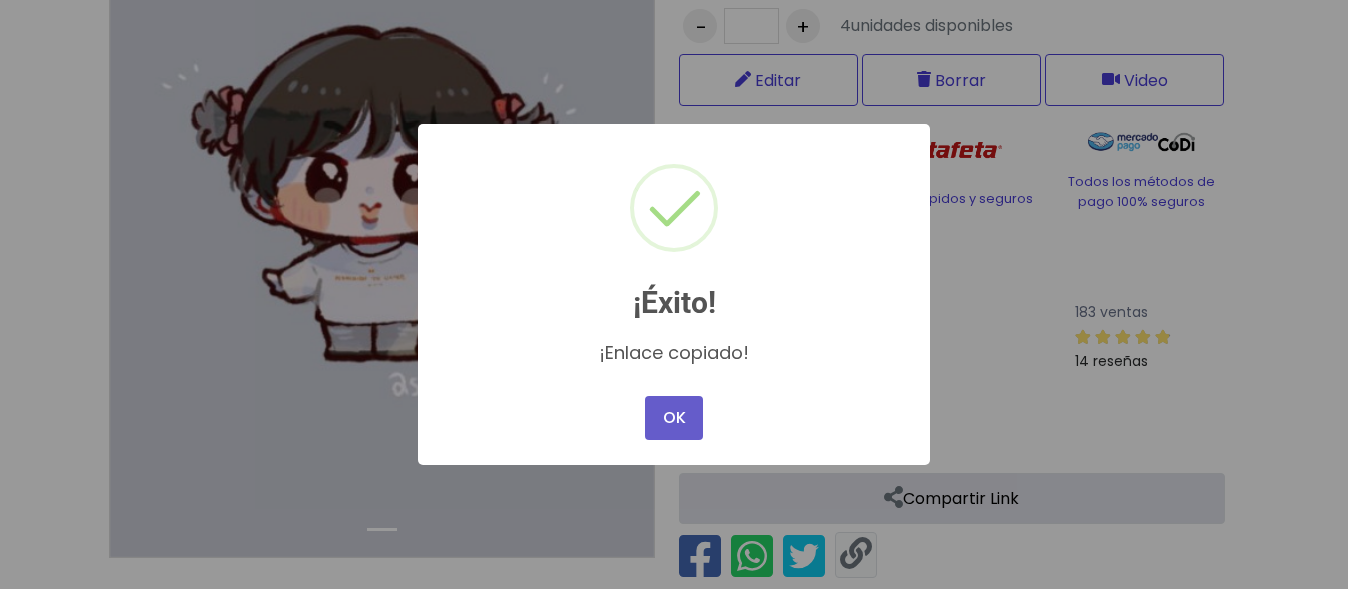 click on "OK" at bounding box center (674, 418) 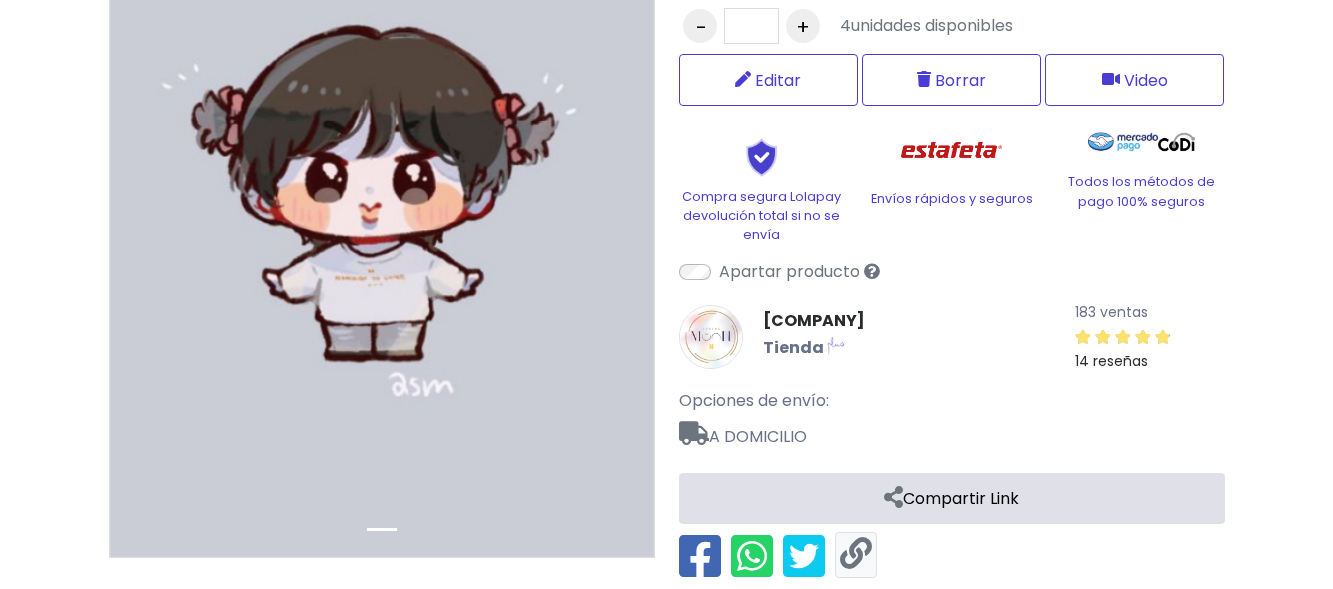 scroll, scrollTop: 0, scrollLeft: 0, axis: both 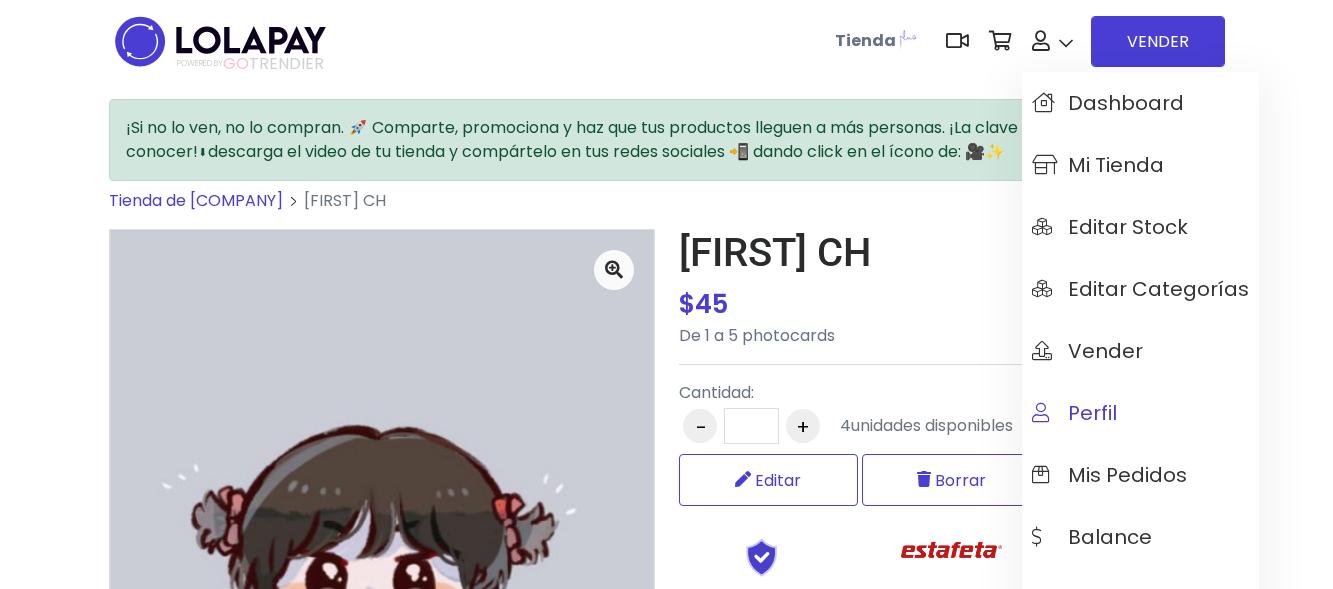 click on "Perfil" at bounding box center (1140, 413) 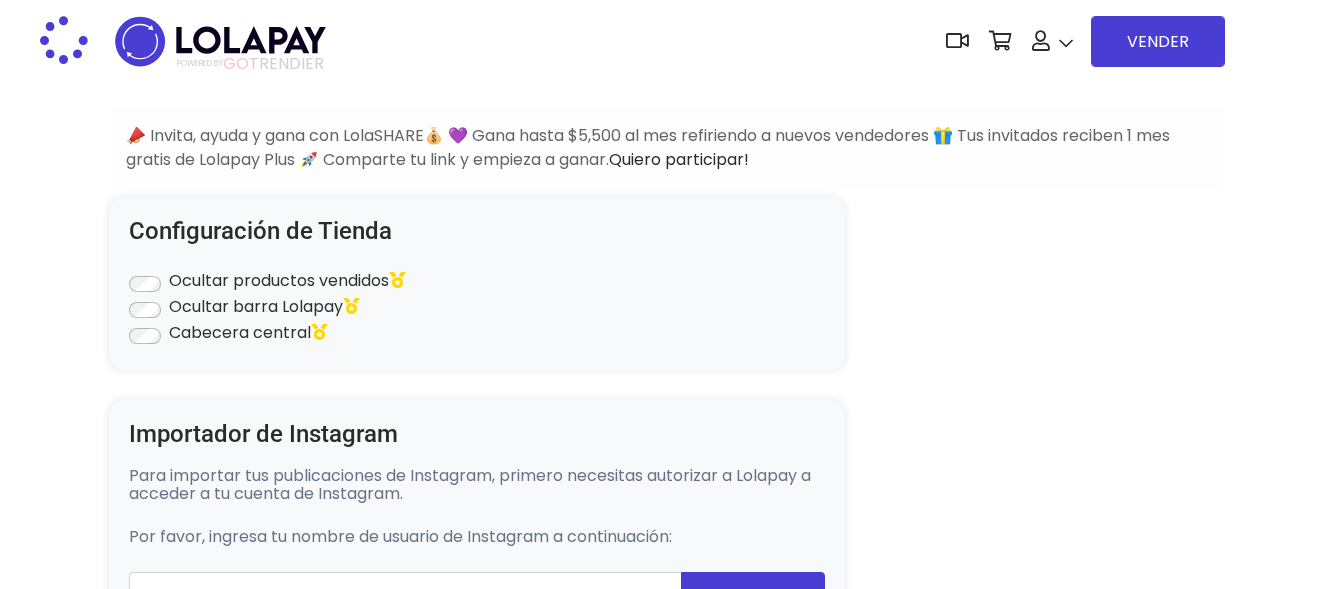 scroll, scrollTop: 0, scrollLeft: 0, axis: both 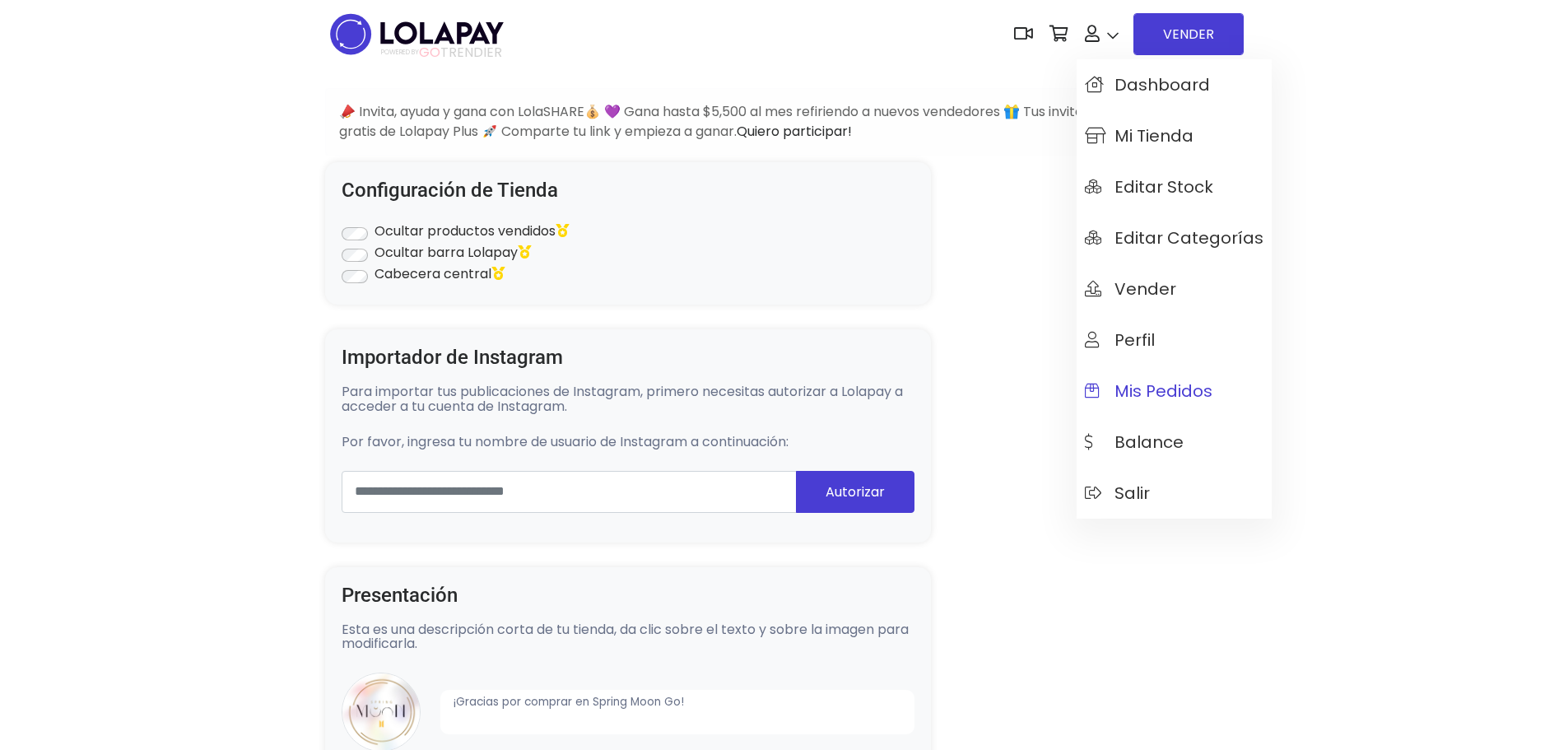 click on "Mis pedidos" at bounding box center (1148, 391) 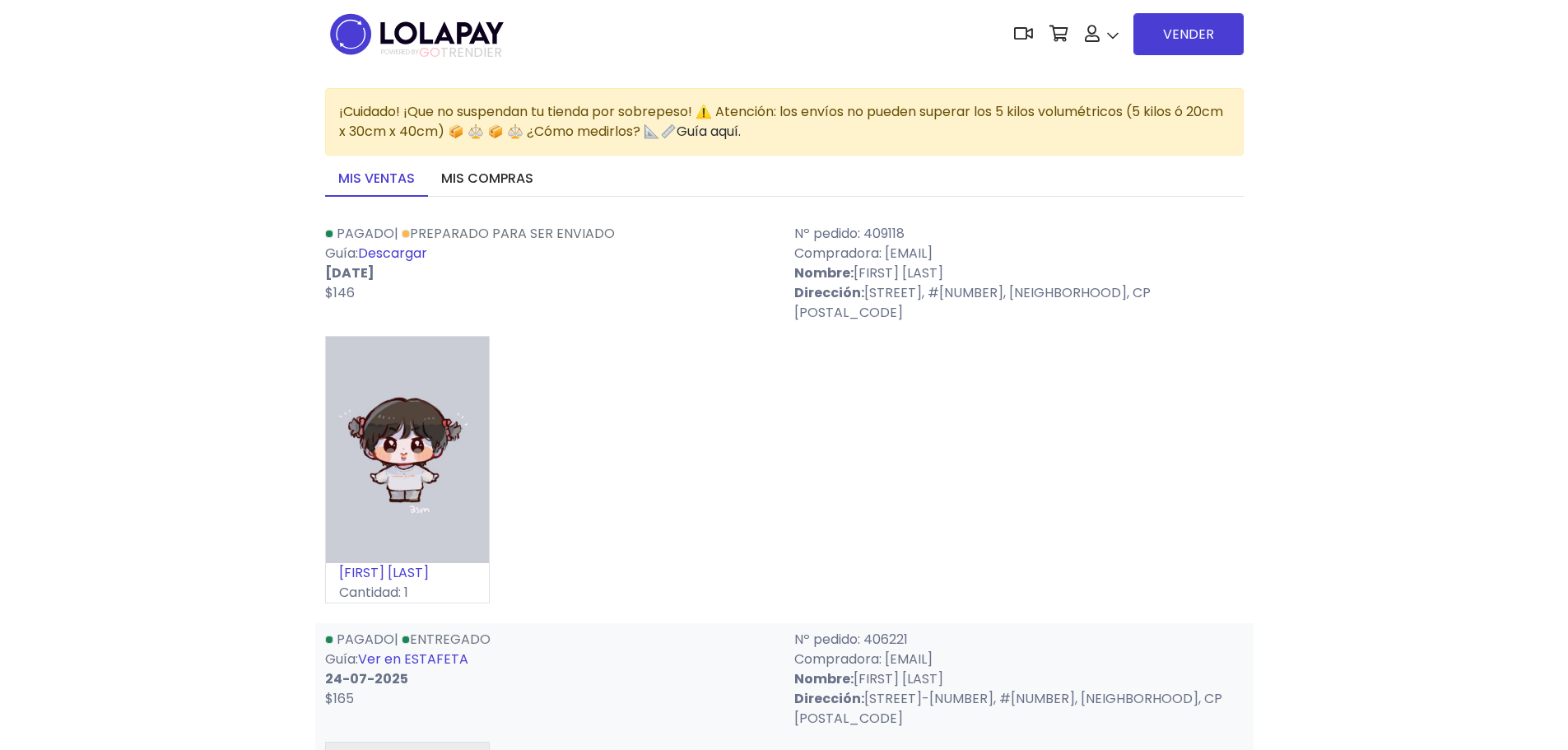 scroll, scrollTop: 0, scrollLeft: 0, axis: both 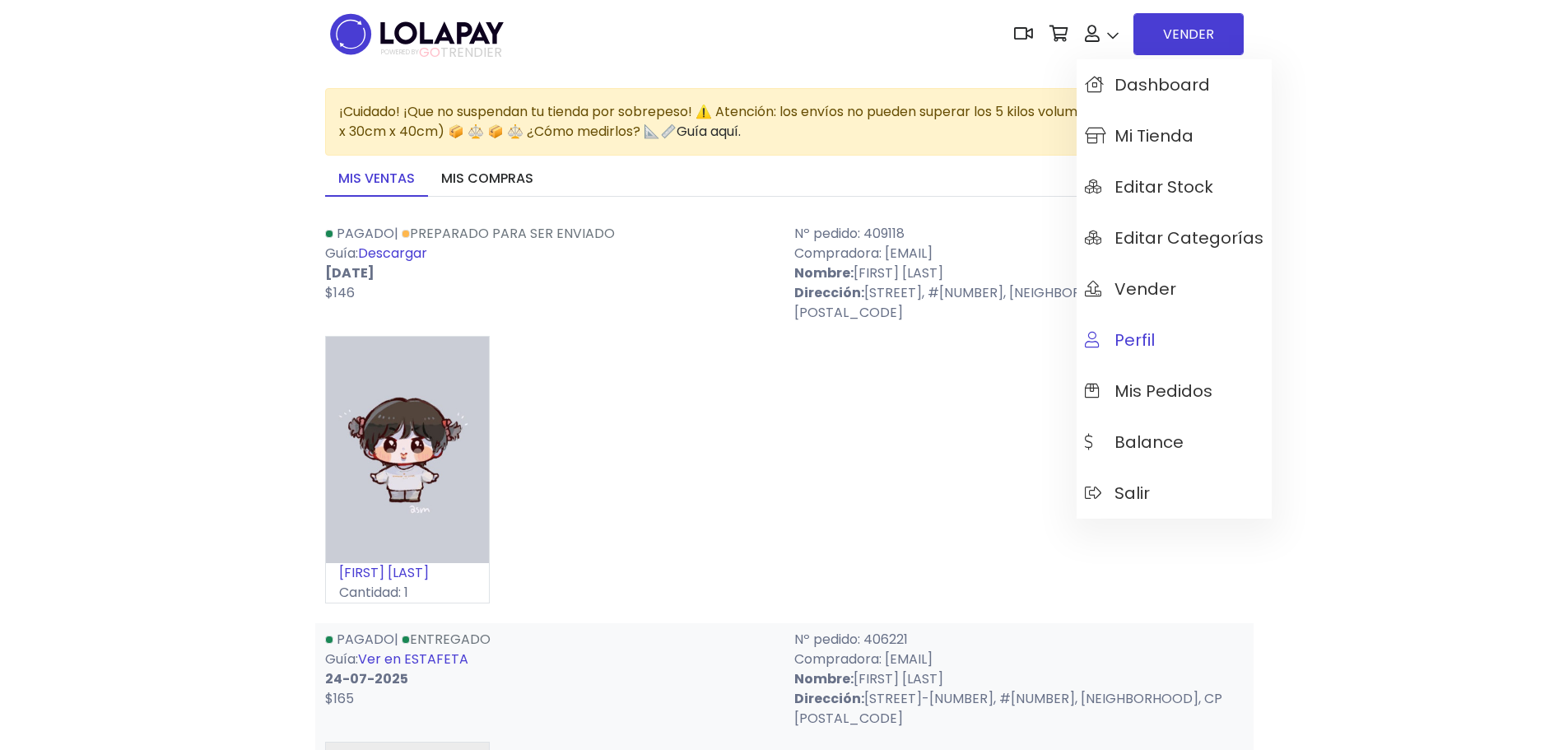 click on "Perfil" at bounding box center (1119, 340) 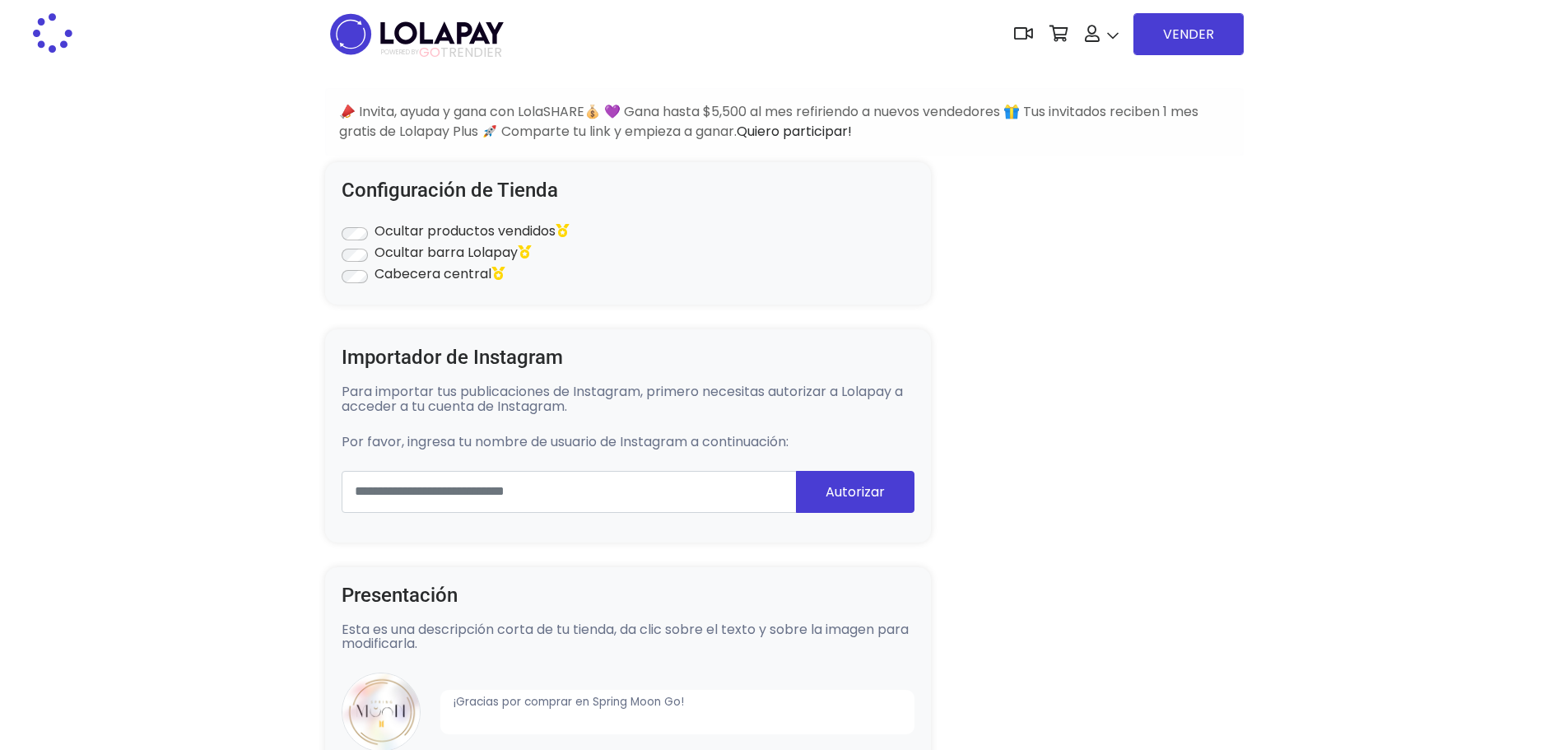 scroll, scrollTop: 0, scrollLeft: 0, axis: both 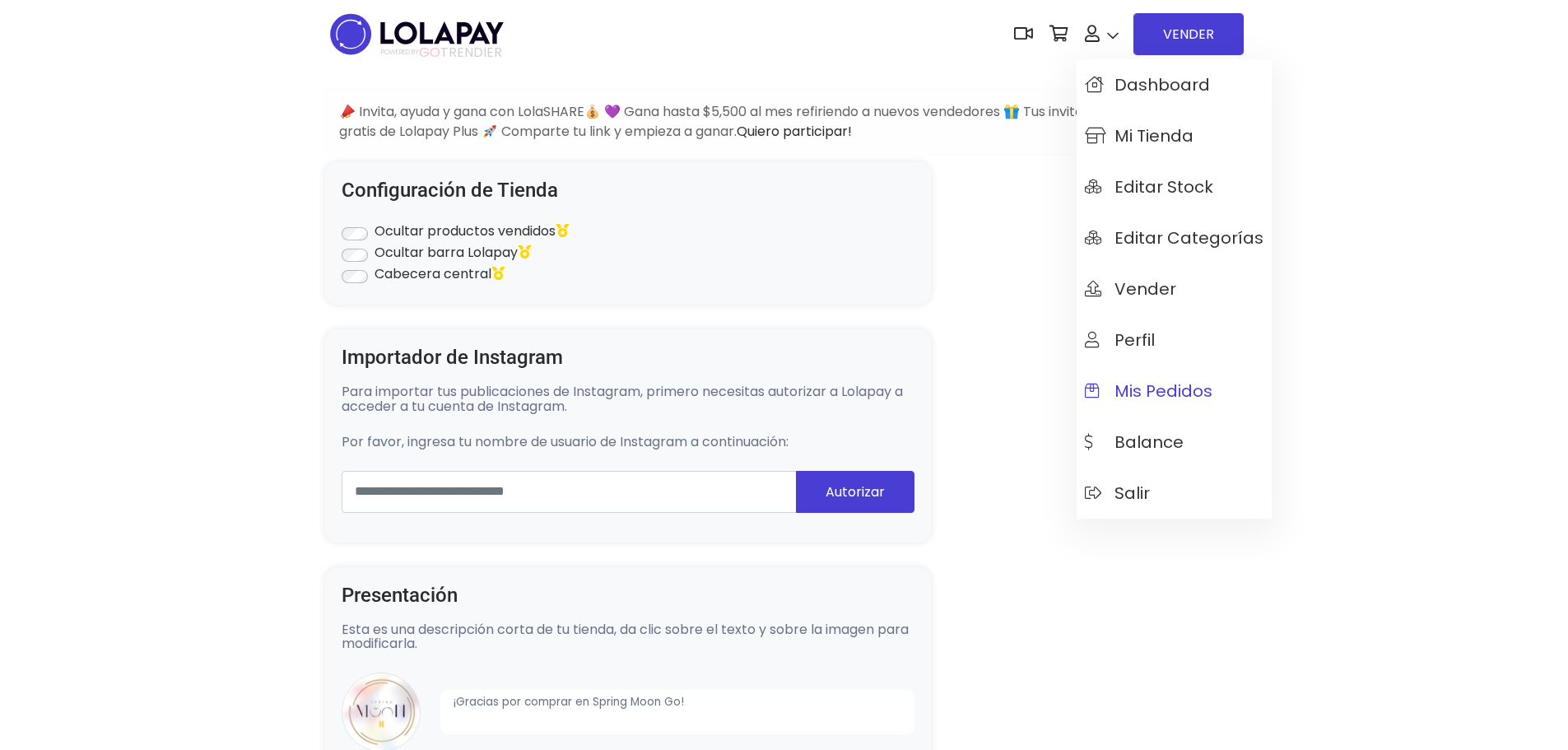 click on "Mis pedidos" at bounding box center [1148, 391] 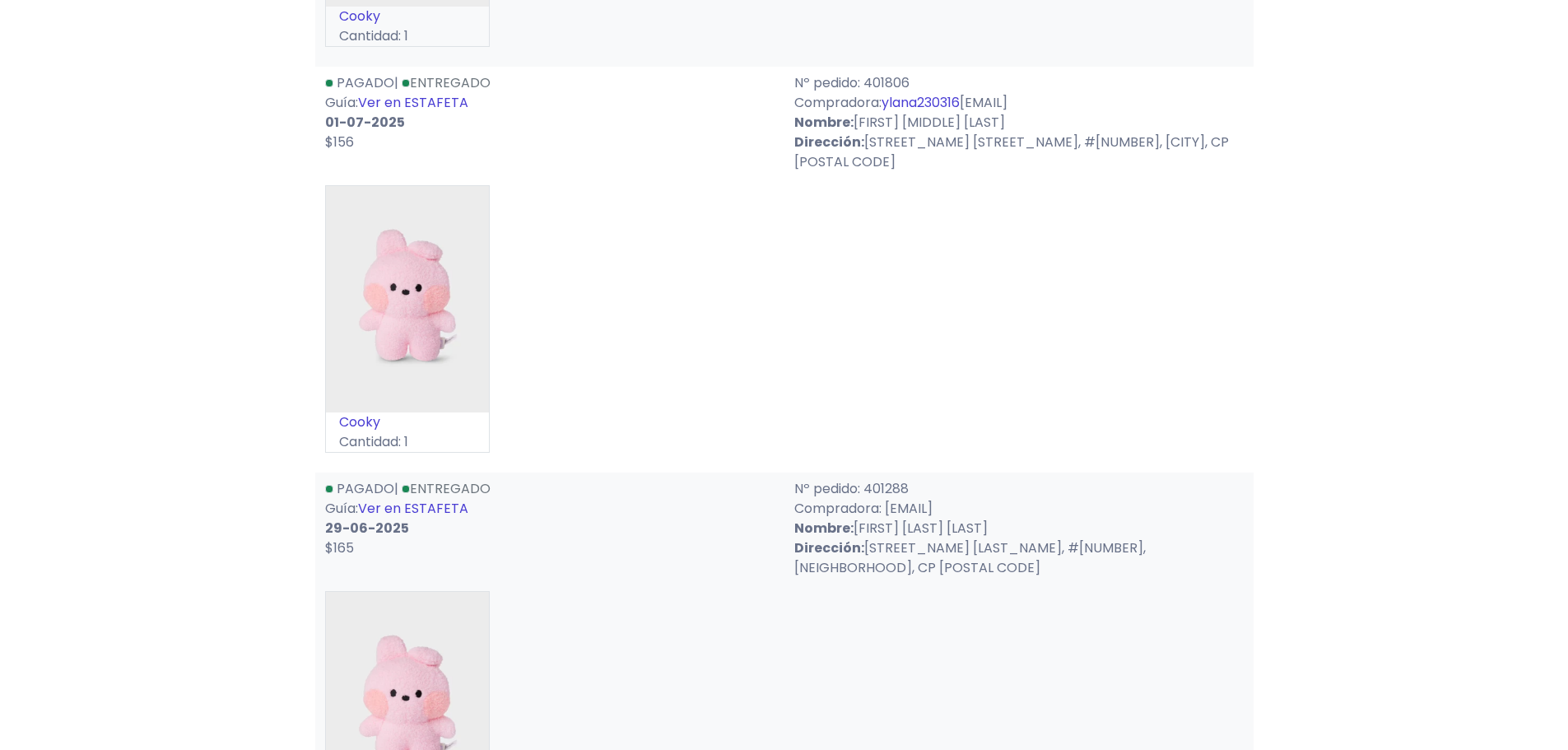 scroll, scrollTop: 6092, scrollLeft: 0, axis: vertical 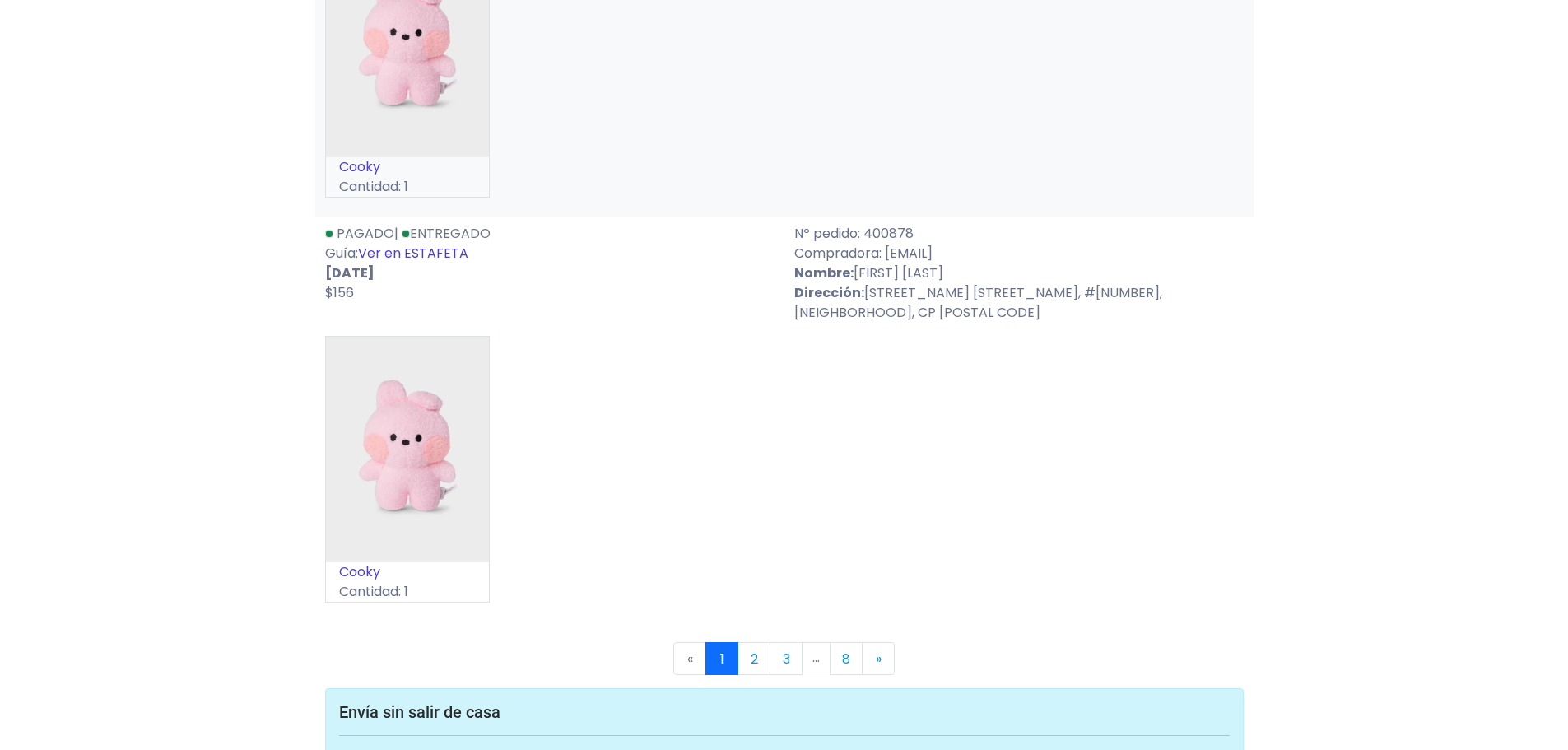 click on "8693529" at bounding box center [485, 844] 